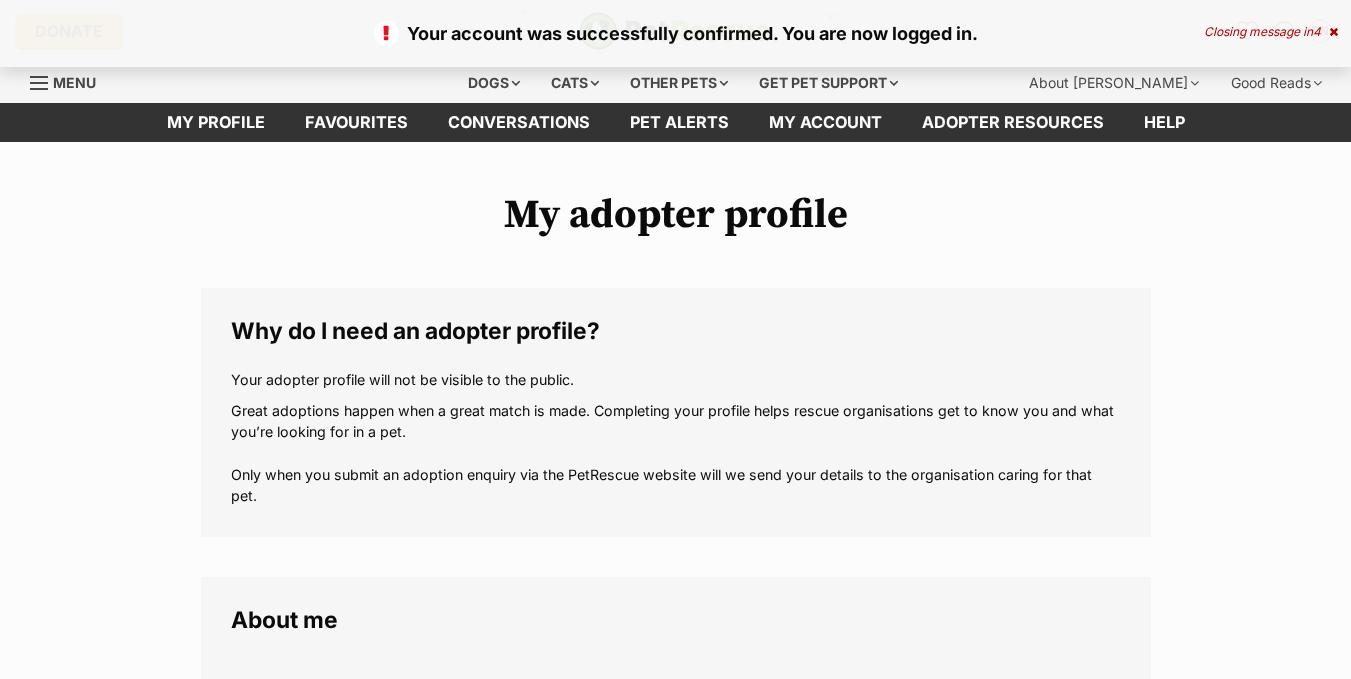 scroll, scrollTop: 0, scrollLeft: 0, axis: both 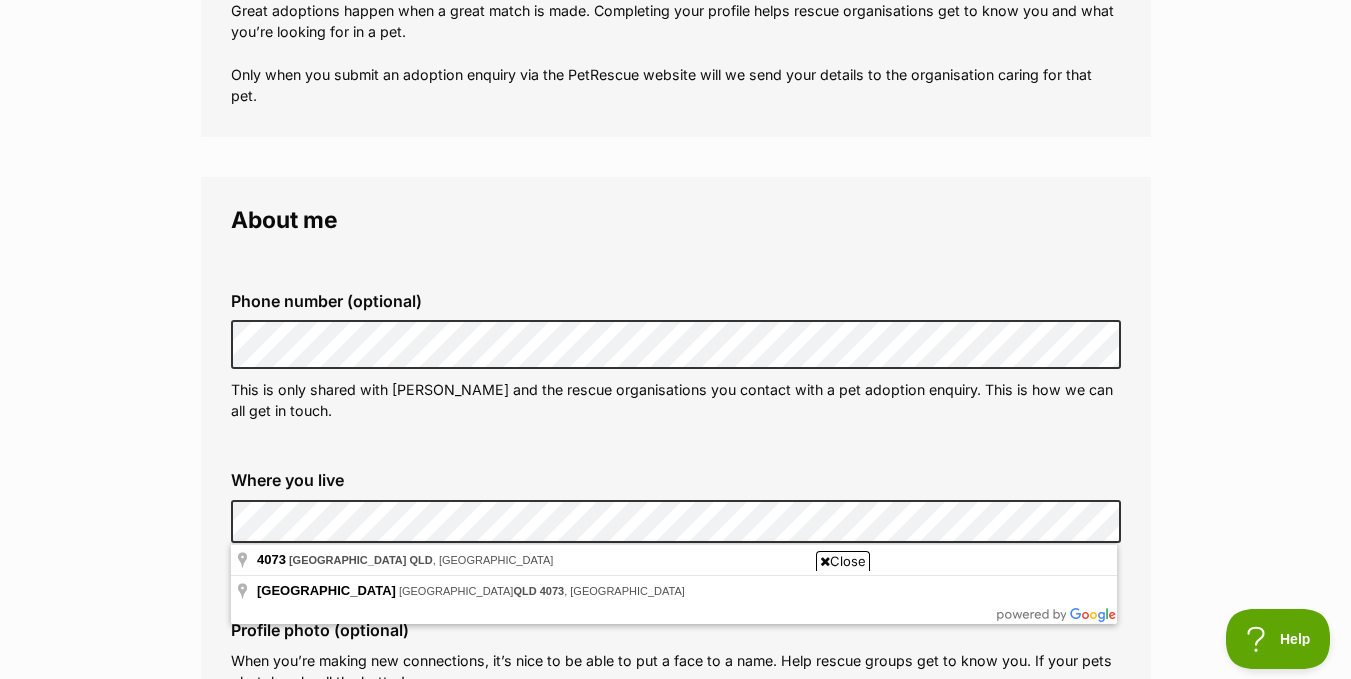 click on "My adopter profile
Why do I need an adopter profile?
Your adopter profile will not be visible to the public.
Great adoptions happen when a great match is made. Completing your profile helps rescue organisations get to know you and what you’re looking for in a pet. Only when you submit an adoption enquiry via the PetRescue website will we send your details to the organisation caring for that pet.
About me
Phone number (optional)
This is only shared with PetRescue and the rescue organisations you contact with a pet adoption enquiry. This is how we can all get in touch.
Where you live
Address line 1 (optional)
Address line 2 (optional)
Suburb (optional)
State
Postcode
Enter your postcode, or start typing the suburb and select the relevant location.
Profile photo (optional)
Upload image
Remove profile image (optional)
Additional photos (optional)" at bounding box center (675, 1183) 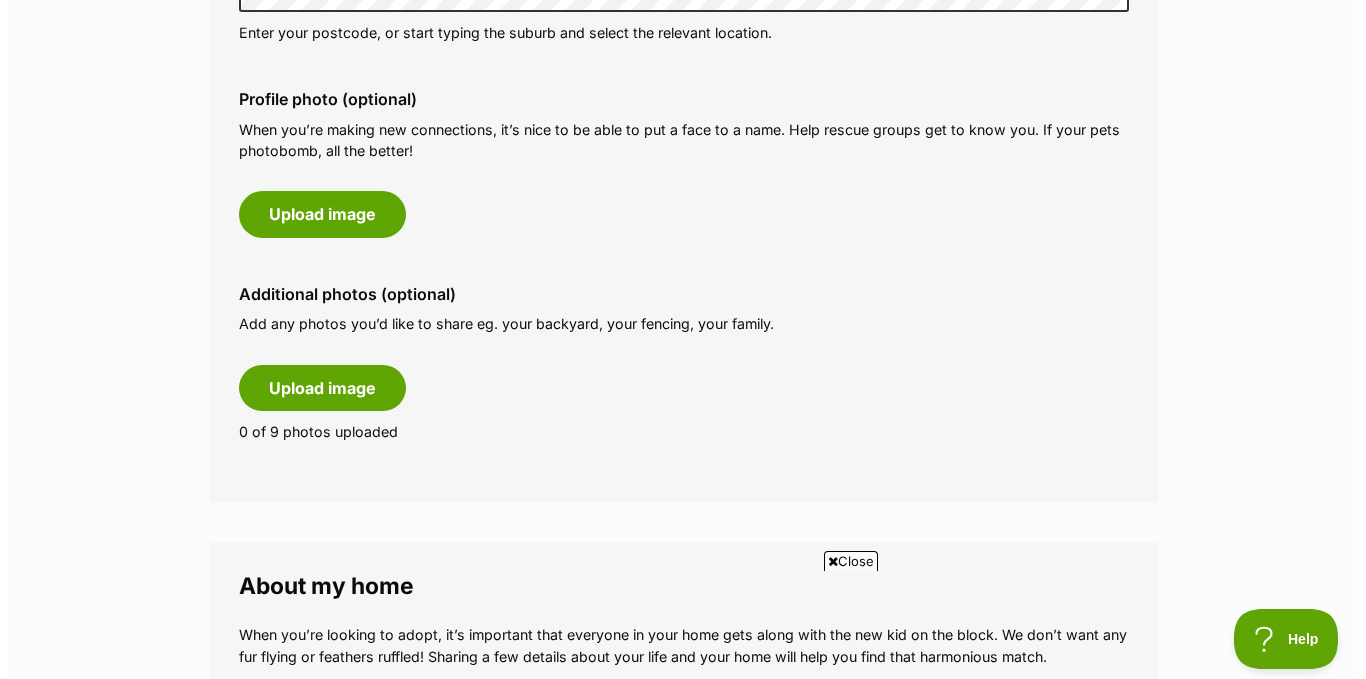 scroll, scrollTop: 900, scrollLeft: 0, axis: vertical 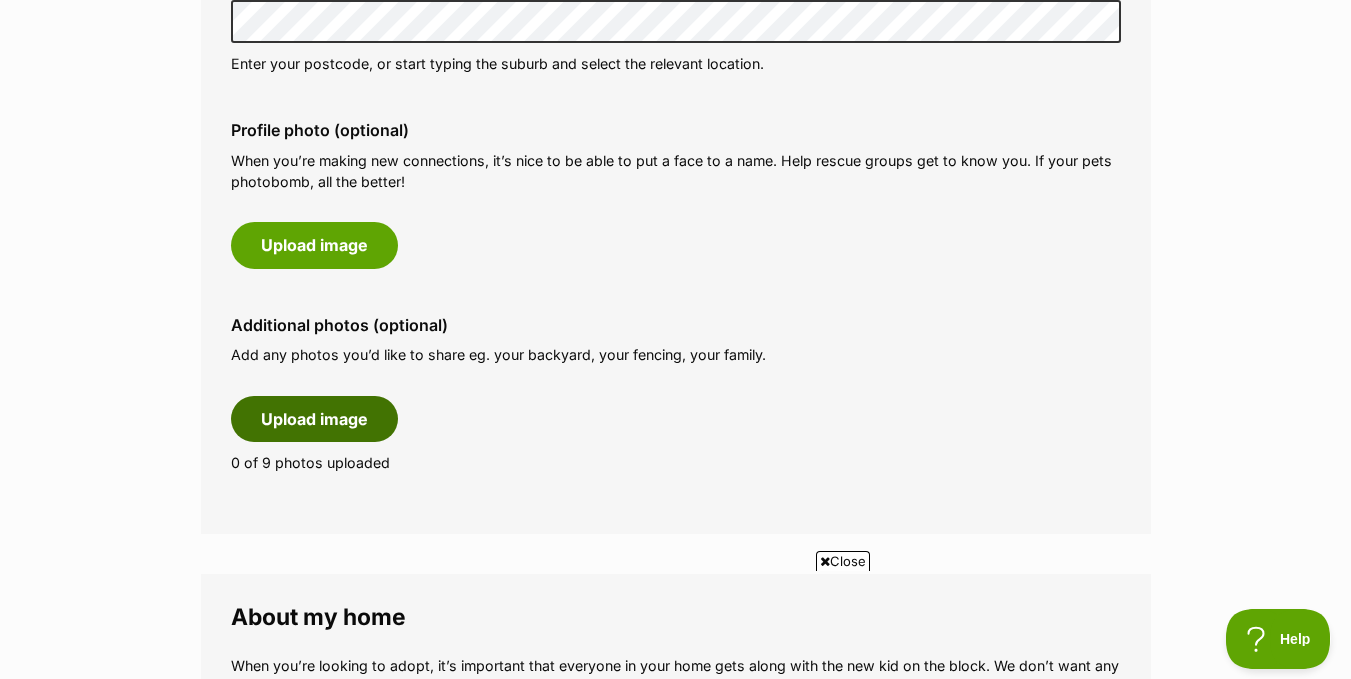 click on "Upload image" at bounding box center (314, 419) 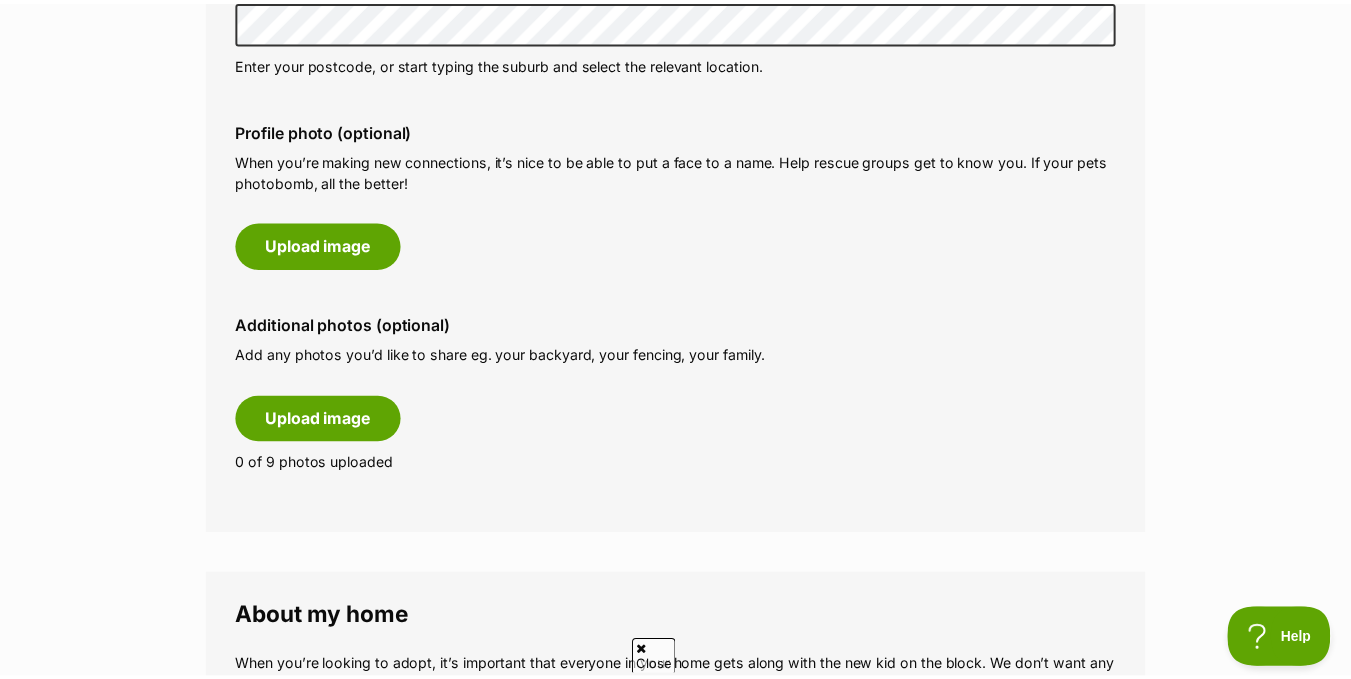 scroll, scrollTop: 0, scrollLeft: 0, axis: both 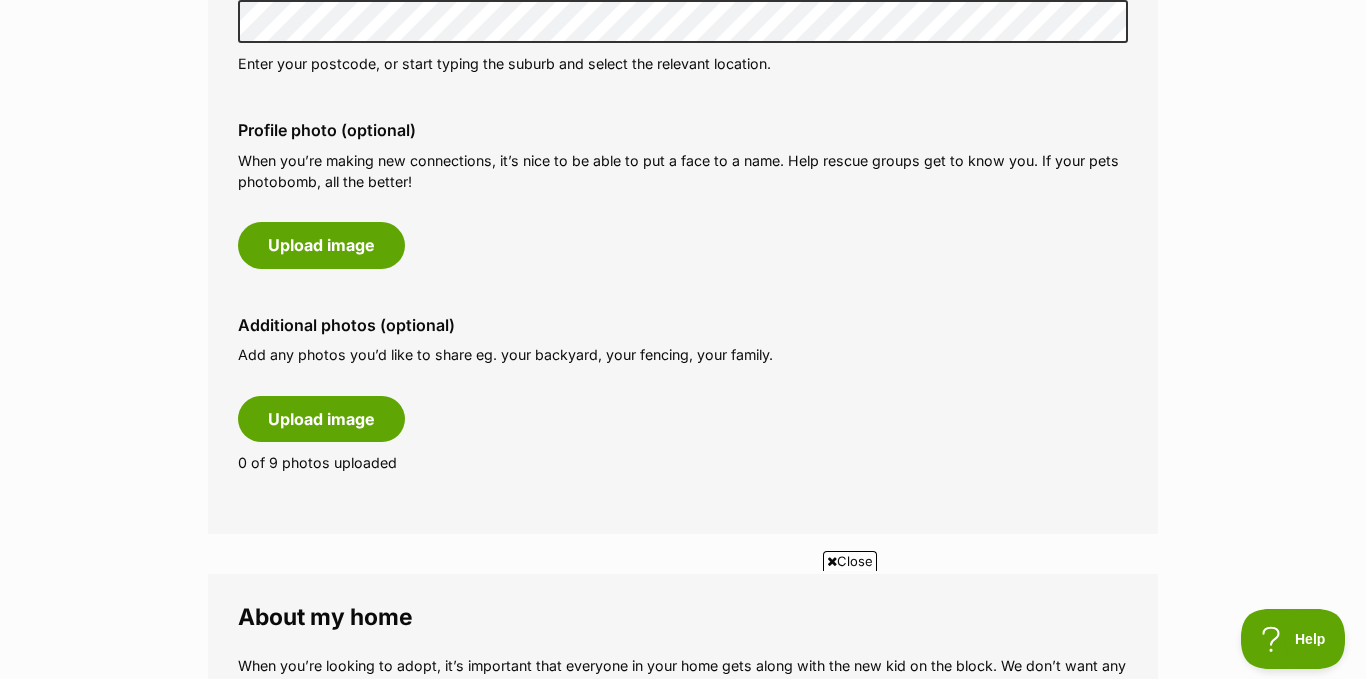 click on "Close" at bounding box center [850, 561] 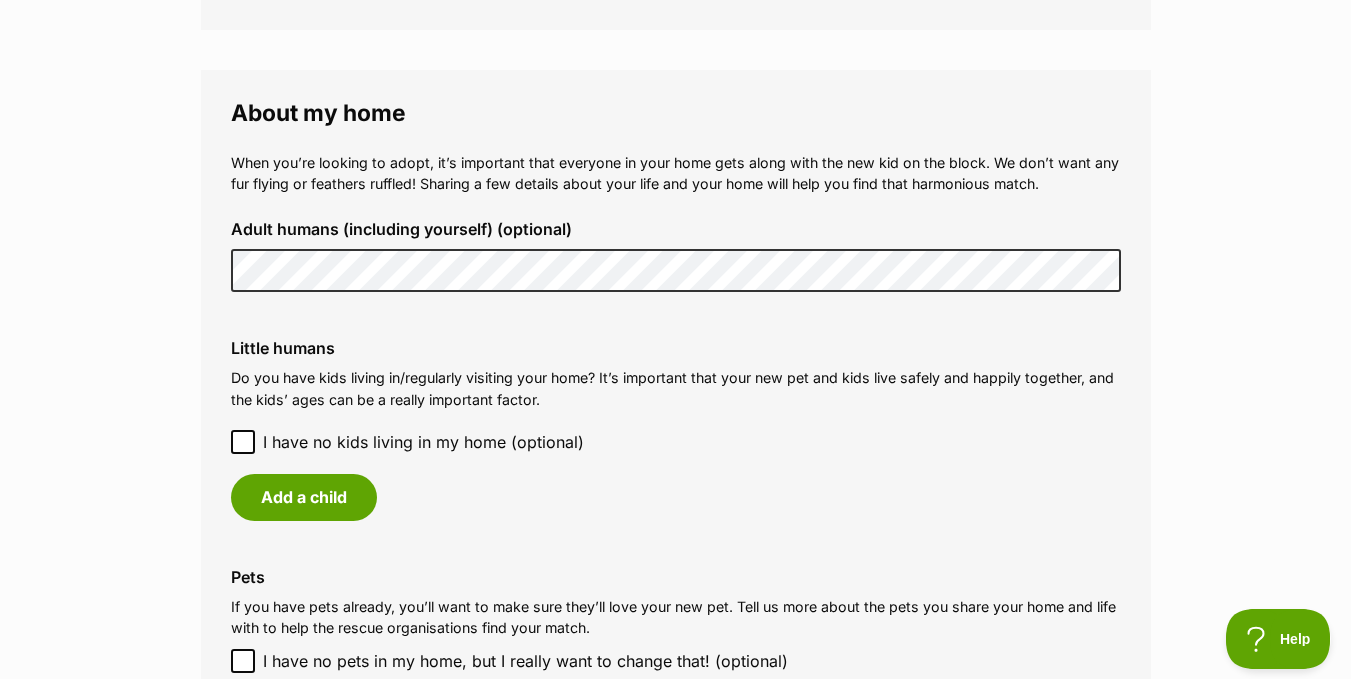 scroll, scrollTop: 1600, scrollLeft: 0, axis: vertical 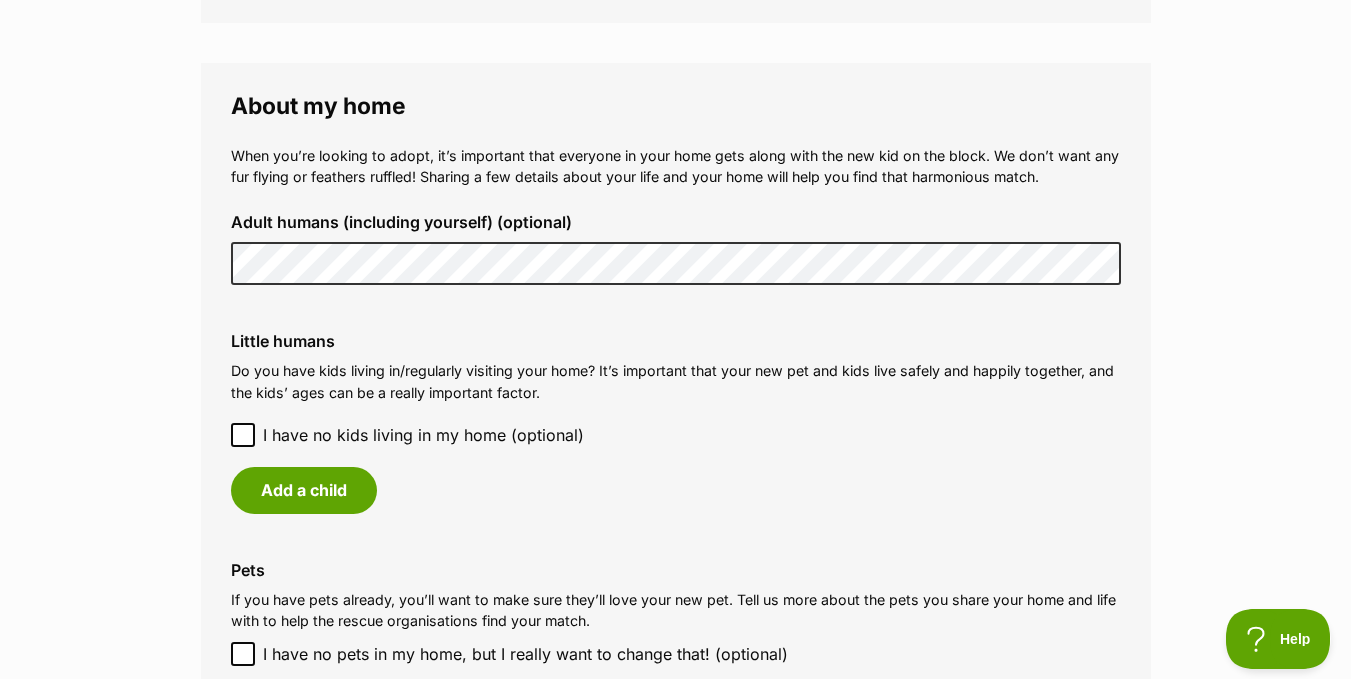 click 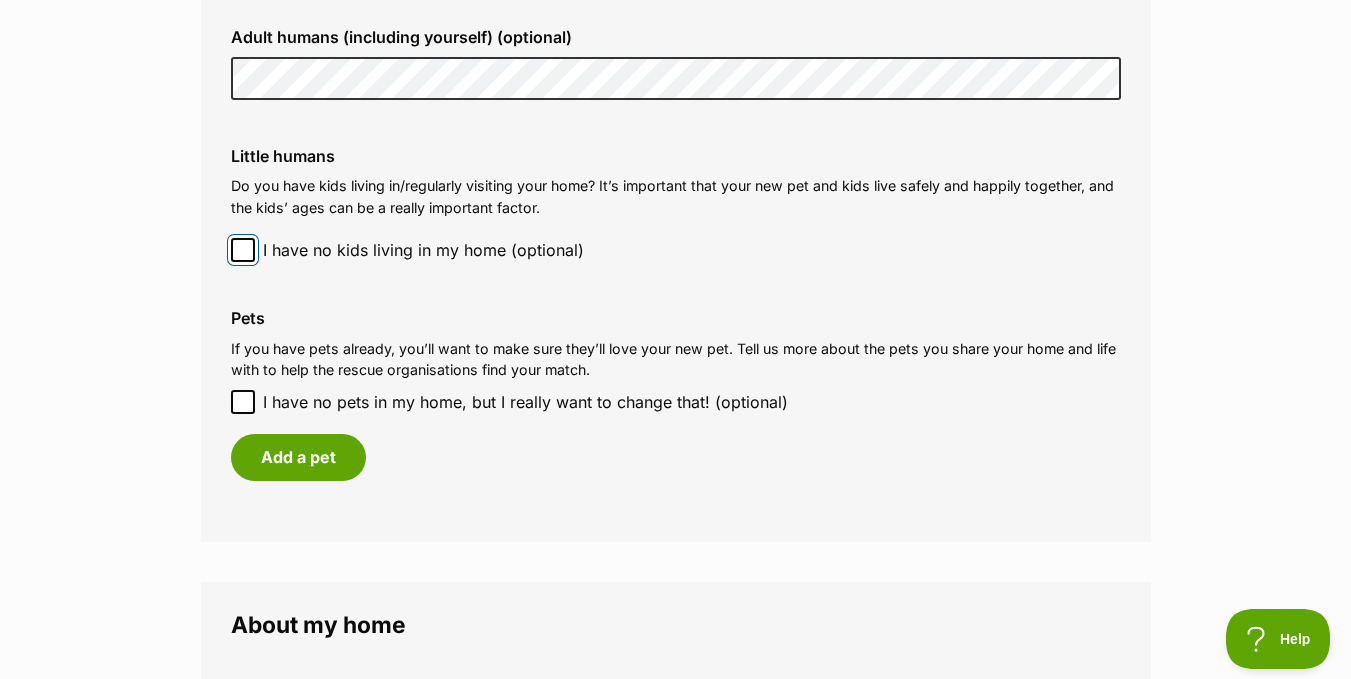 scroll, scrollTop: 1800, scrollLeft: 0, axis: vertical 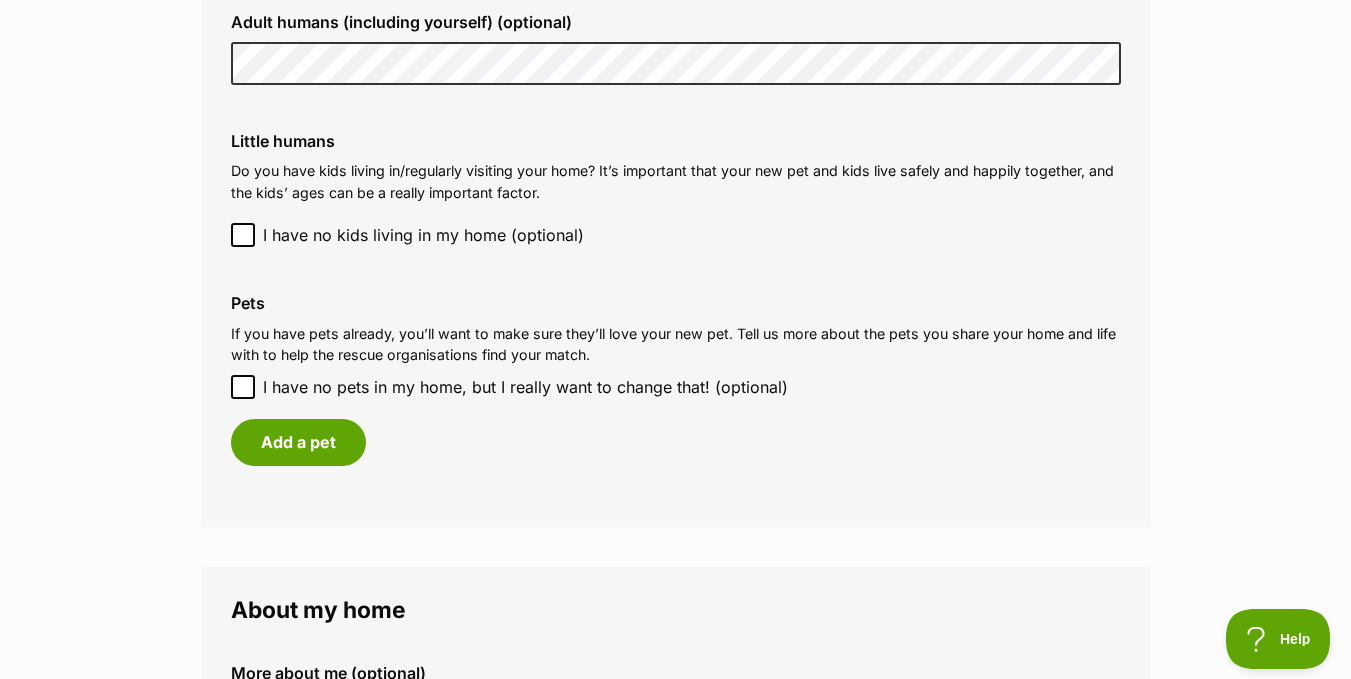click 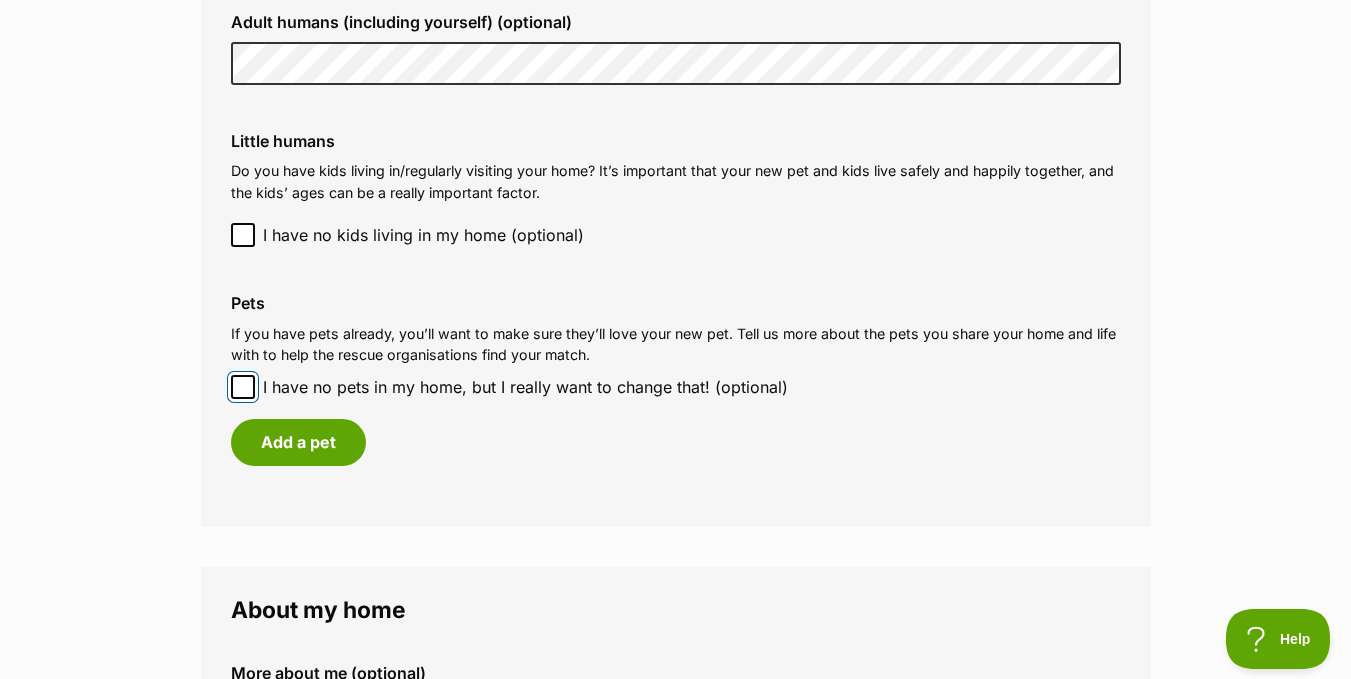 click on "I have no pets in my home, but I really want to change that! (optional)" at bounding box center [243, 387] 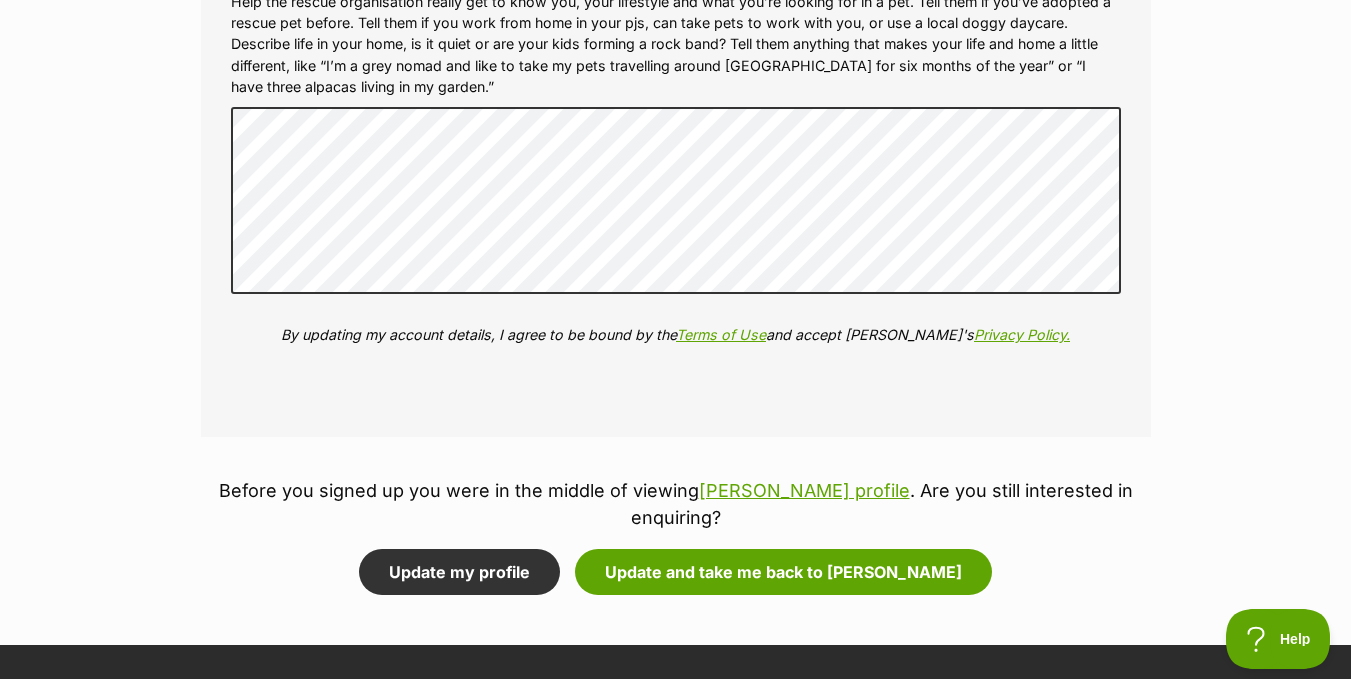 scroll, scrollTop: 2400, scrollLeft: 0, axis: vertical 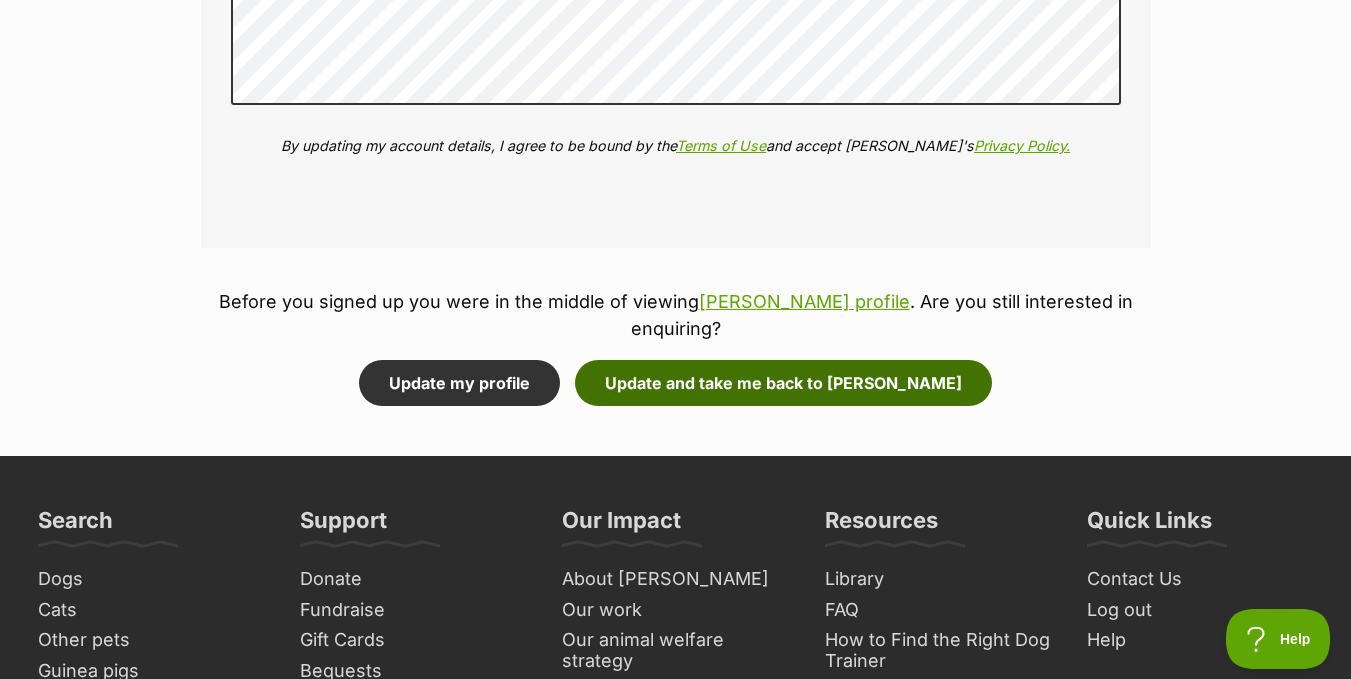 click on "Update and take me back to Russell" at bounding box center [783, 383] 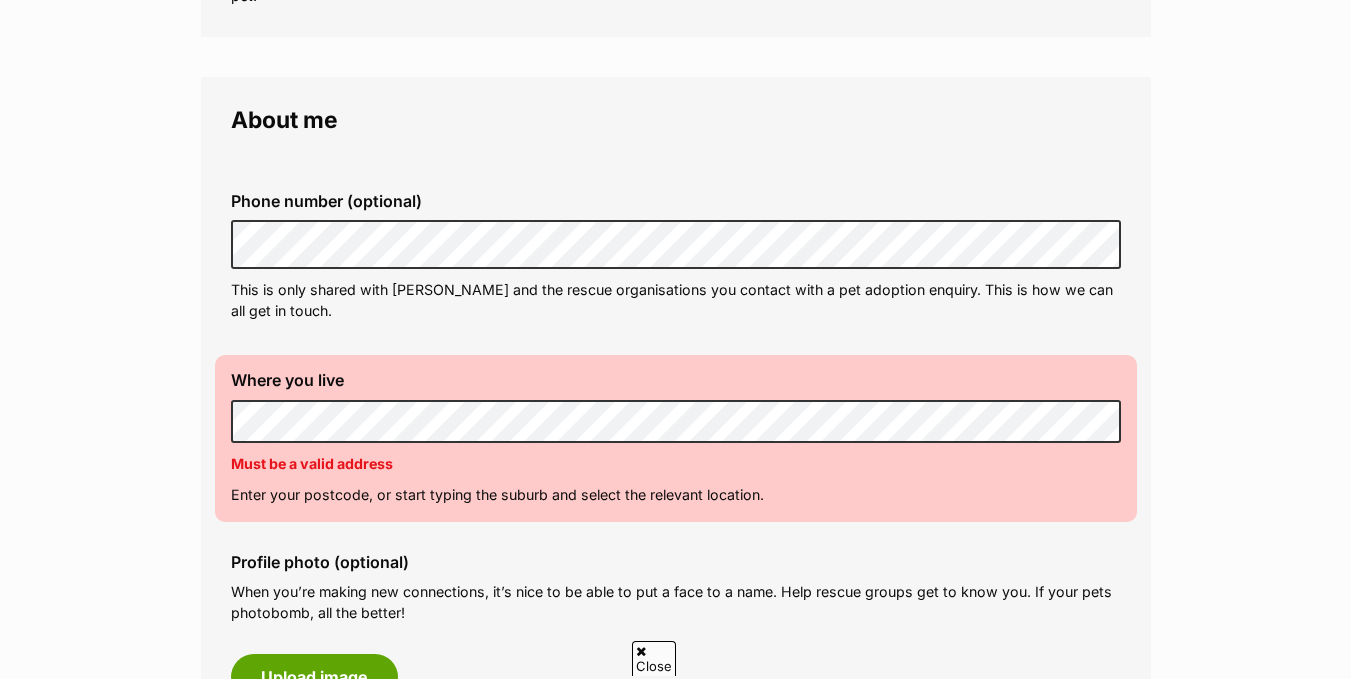 scroll, scrollTop: 500, scrollLeft: 0, axis: vertical 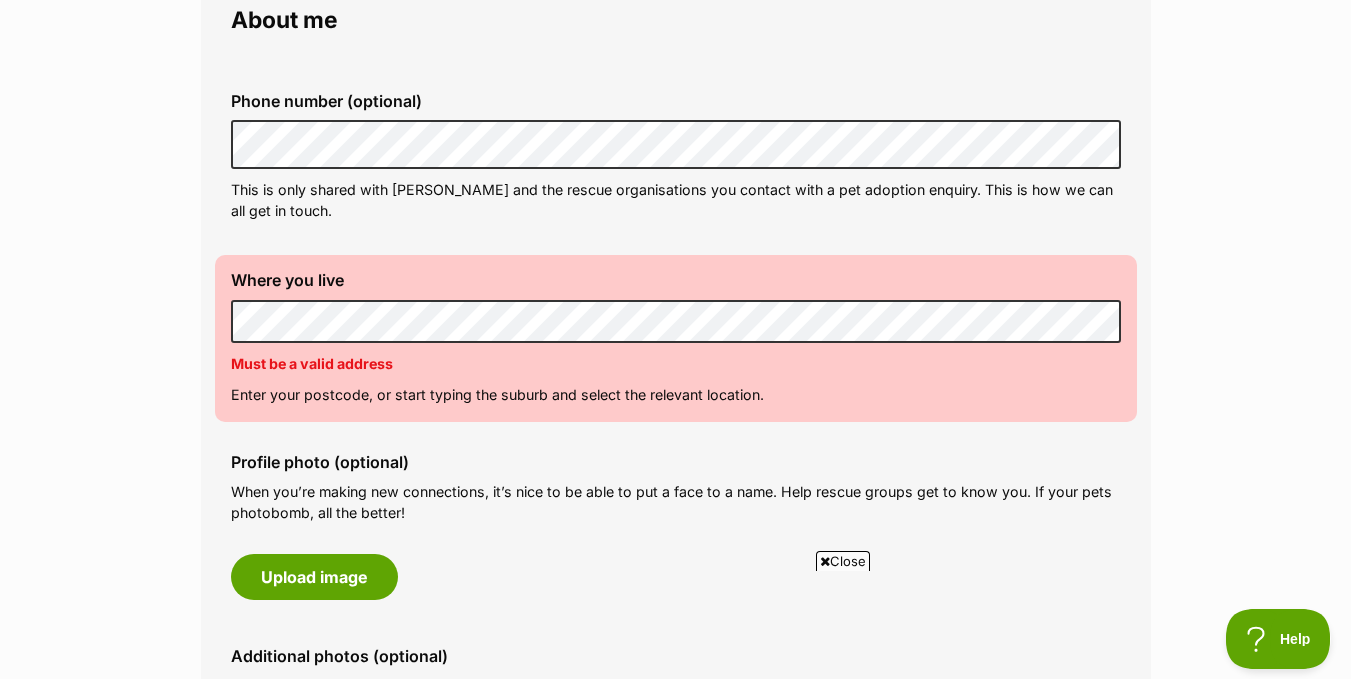 click on "My adopter profile
Why do I need an adopter profile?
Your adopter profile will not be visible to the public.
Great adoptions happen when a great match is made. Completing your profile helps rescue organisations get to know you and what you’re looking for in a pet. Only when you submit an adoption enquiry via the PetRescue website will we send your details to the organisation caring for that pet.
About me
Phone number (optional)
This is only shared with PetRescue and the rescue organisations you contact with a pet adoption enquiry. This is how we can all get in touch.
Where you live
Address line 1 (optional)
Address line 2 (optional)
Suburb (optional)
State Queensland
Postcode
Can't be blank
Must be a valid address
Enter your postcode, or start typing the suburb and select the relevant location.
Profile photo (optional)
Upload image
Remove profile image (optional)" at bounding box center (675, 1015) 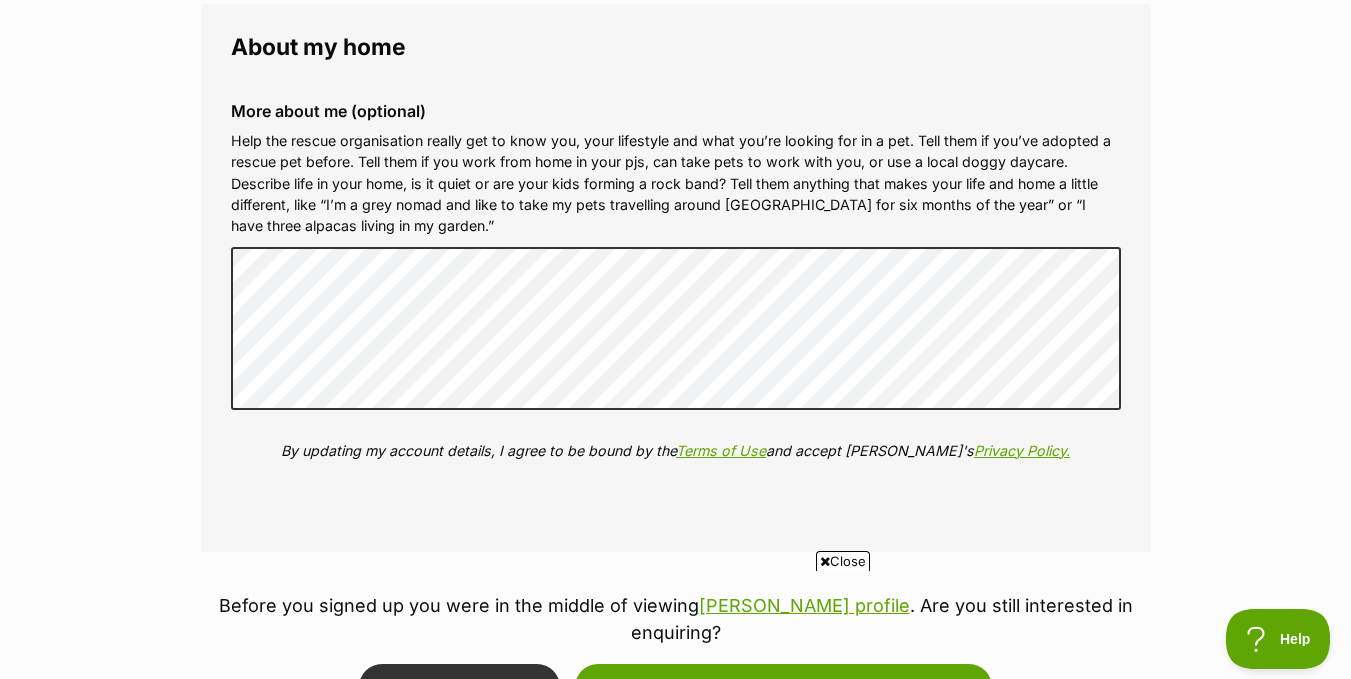 scroll, scrollTop: 2400, scrollLeft: 0, axis: vertical 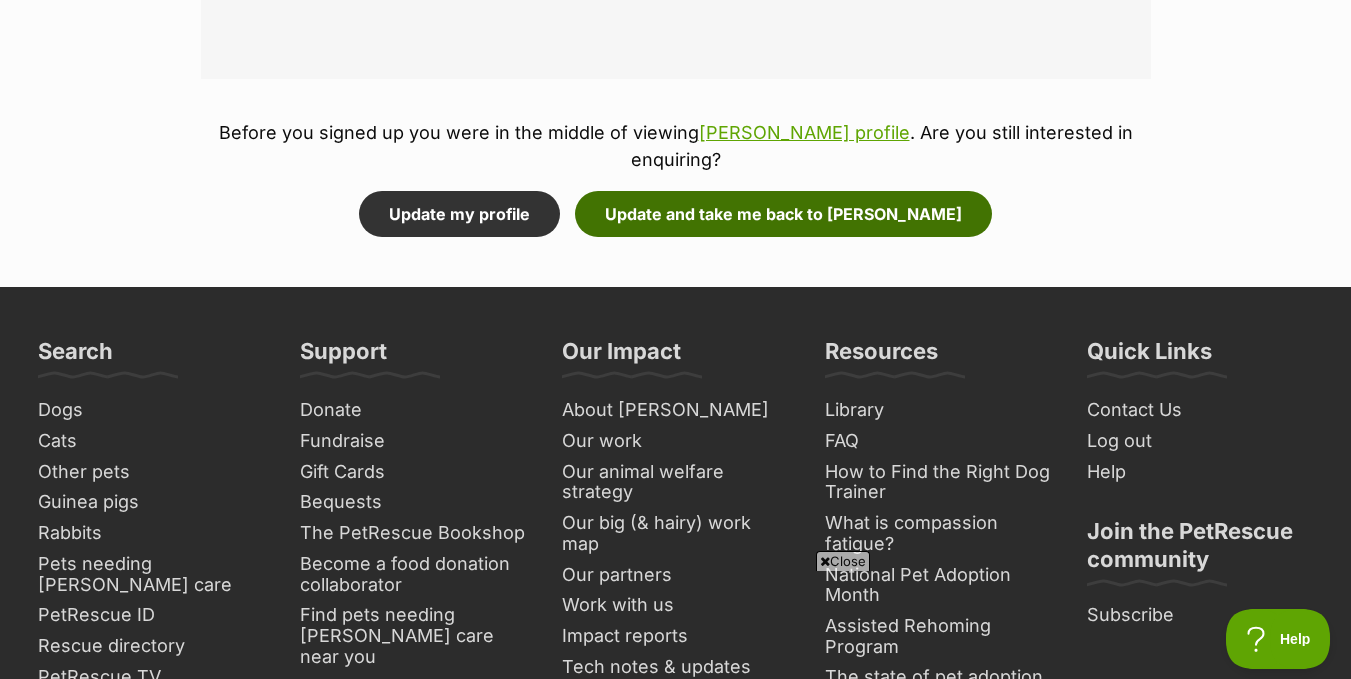 click on "Update and take me back to [PERSON_NAME]" at bounding box center (783, 214) 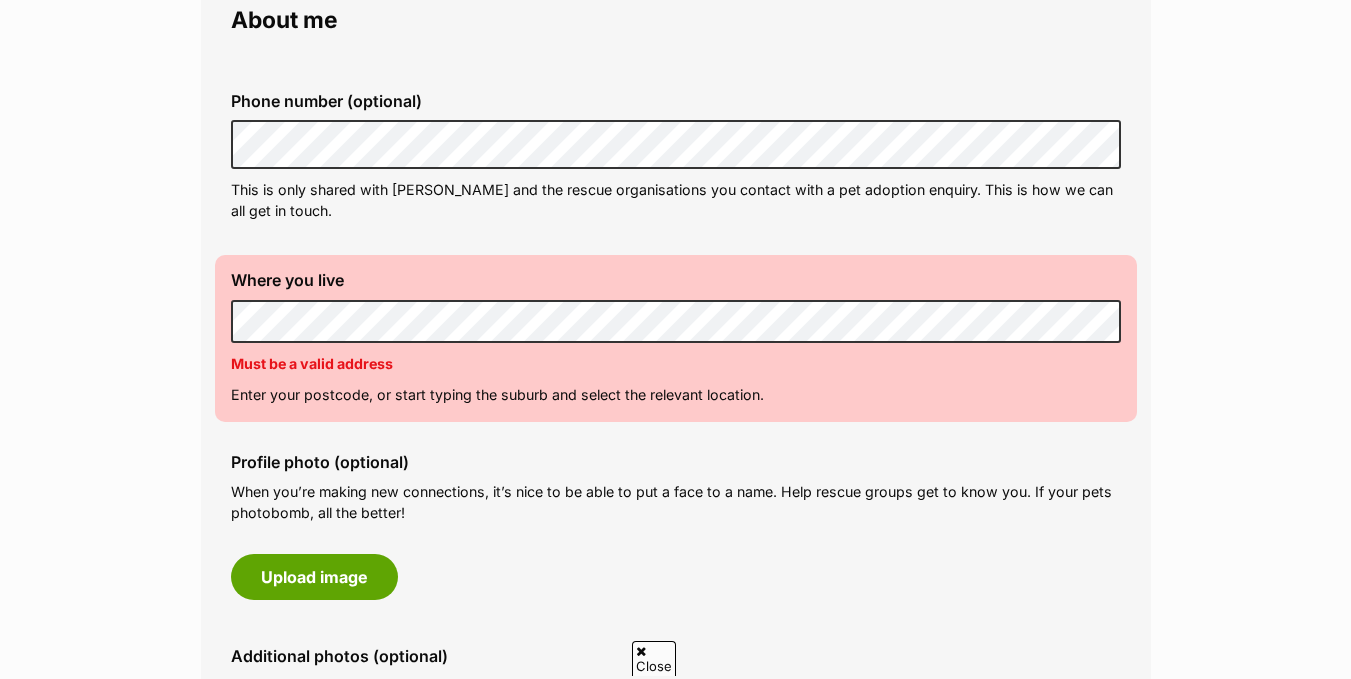 scroll, scrollTop: 600, scrollLeft: 0, axis: vertical 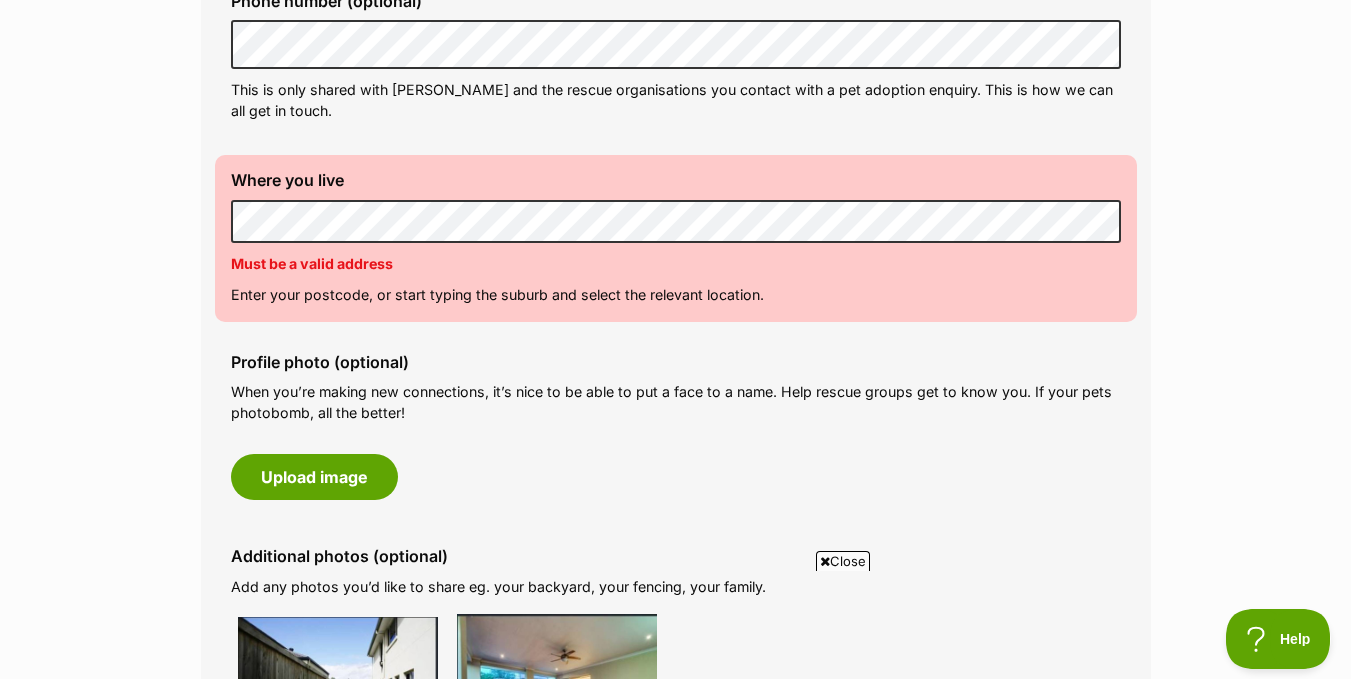 click on "Profile photo (optional)
When you’re making new connections, it’s nice to be able to put a face to a name. Help rescue groups get to know you. If your pets photobomb, all the better!
Upload image" at bounding box center [676, 426] 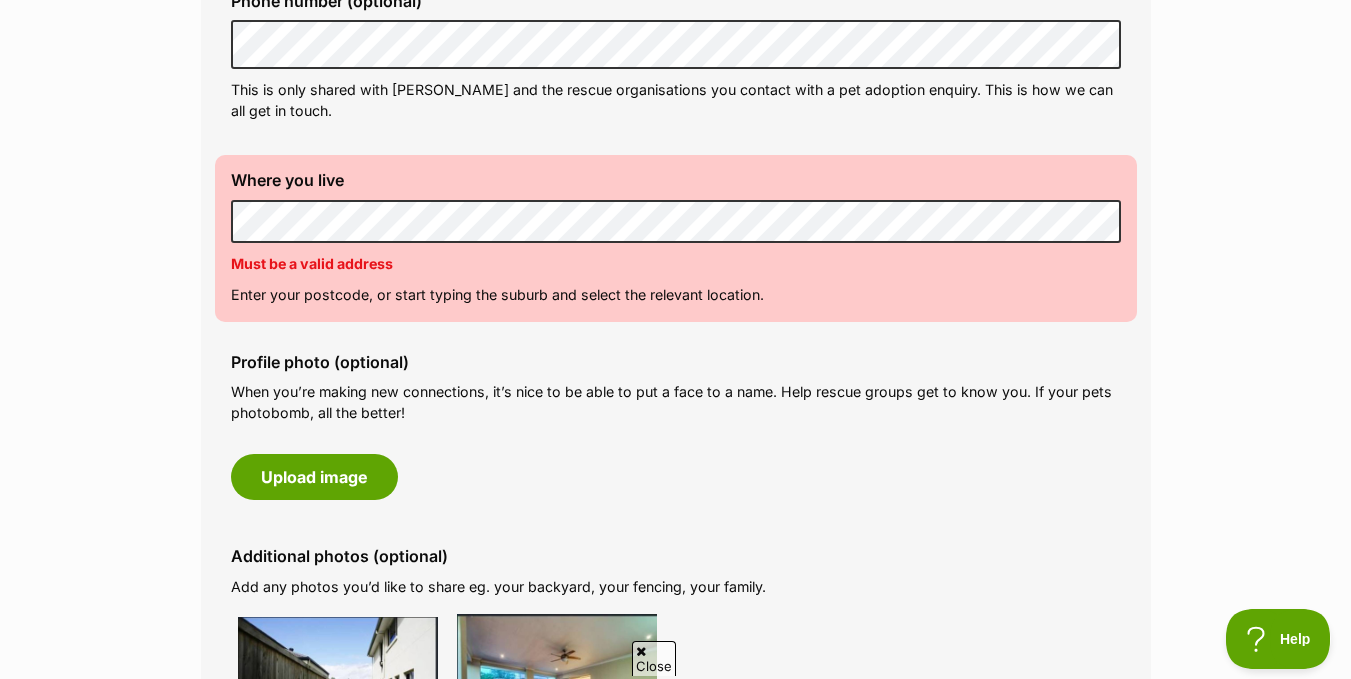 scroll, scrollTop: 0, scrollLeft: 0, axis: both 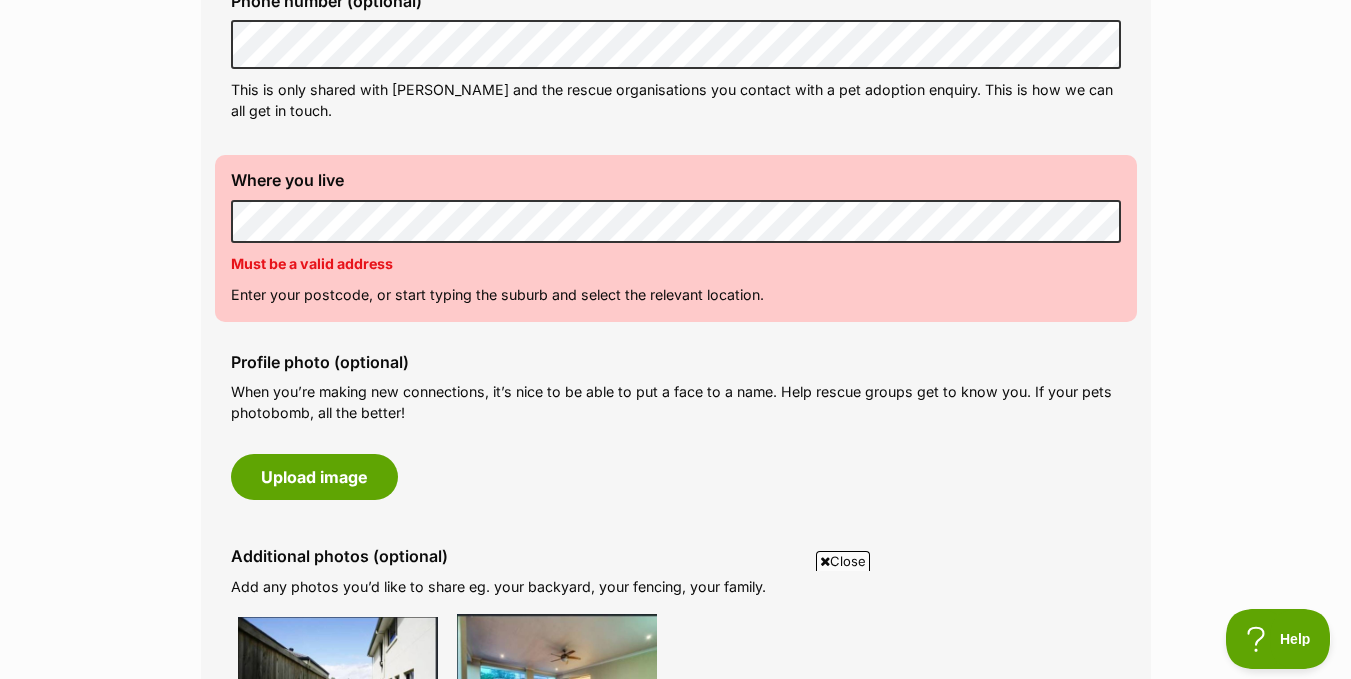 click on "Profile photo (optional)
When you’re making new connections, it’s nice to be able to put a face to a name. Help rescue groups get to know you. If your pets photobomb, all the better!
Upload image" at bounding box center [676, 426] 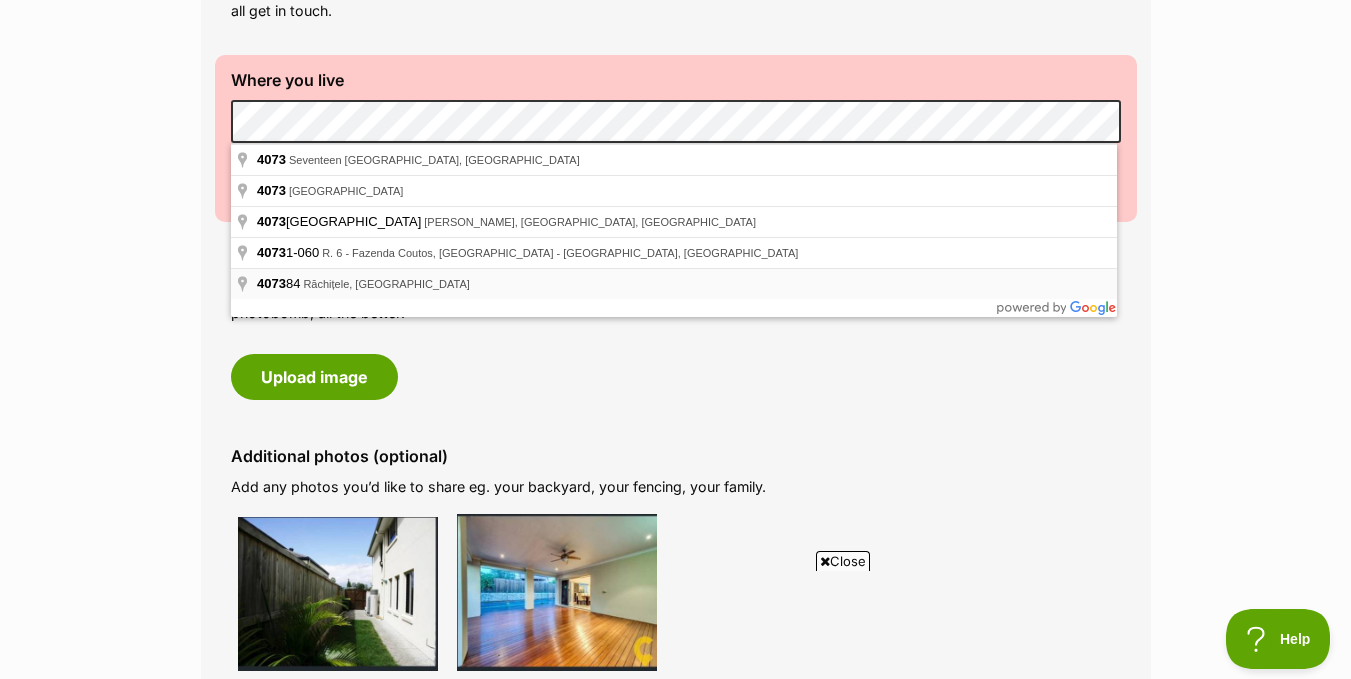 scroll, scrollTop: 700, scrollLeft: 0, axis: vertical 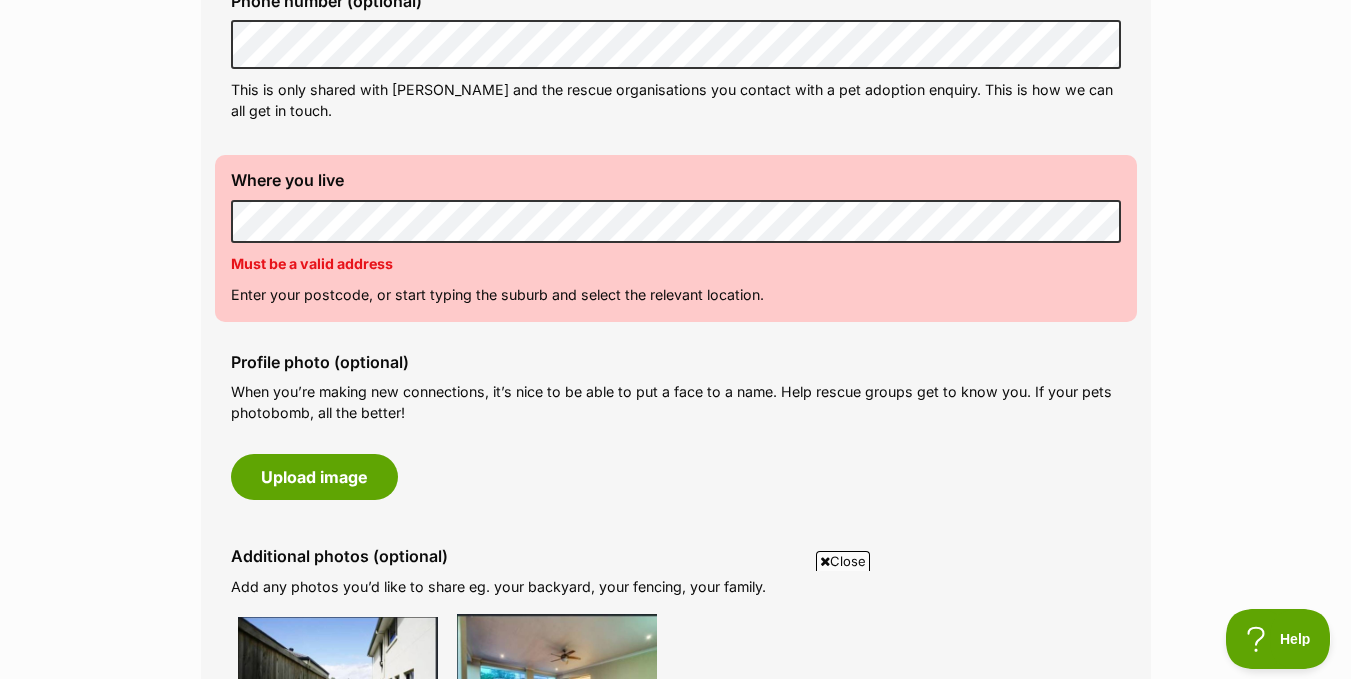 click on "Profile photo (optional)
When you’re making new connections, it’s nice to be able to put a face to a name. Help rescue groups get to know you. If your pets photobomb, all the better!
Upload image" at bounding box center [676, 426] 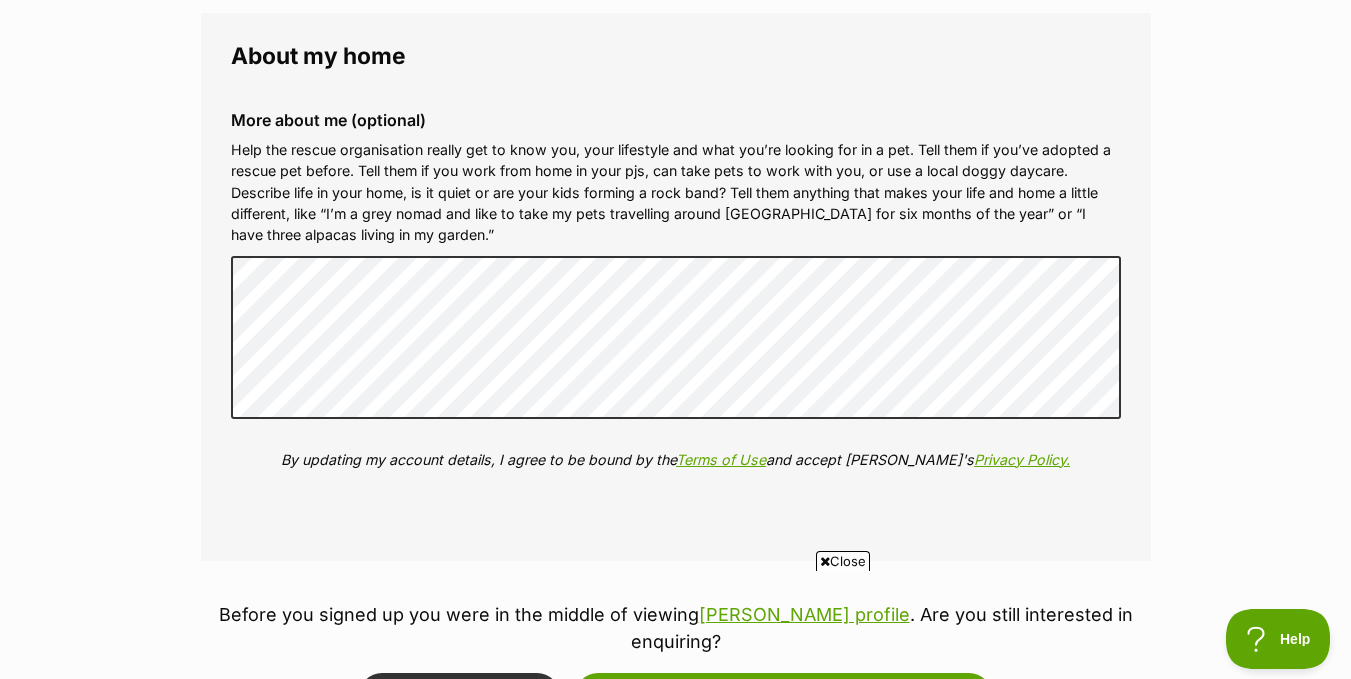 scroll, scrollTop: 2500, scrollLeft: 0, axis: vertical 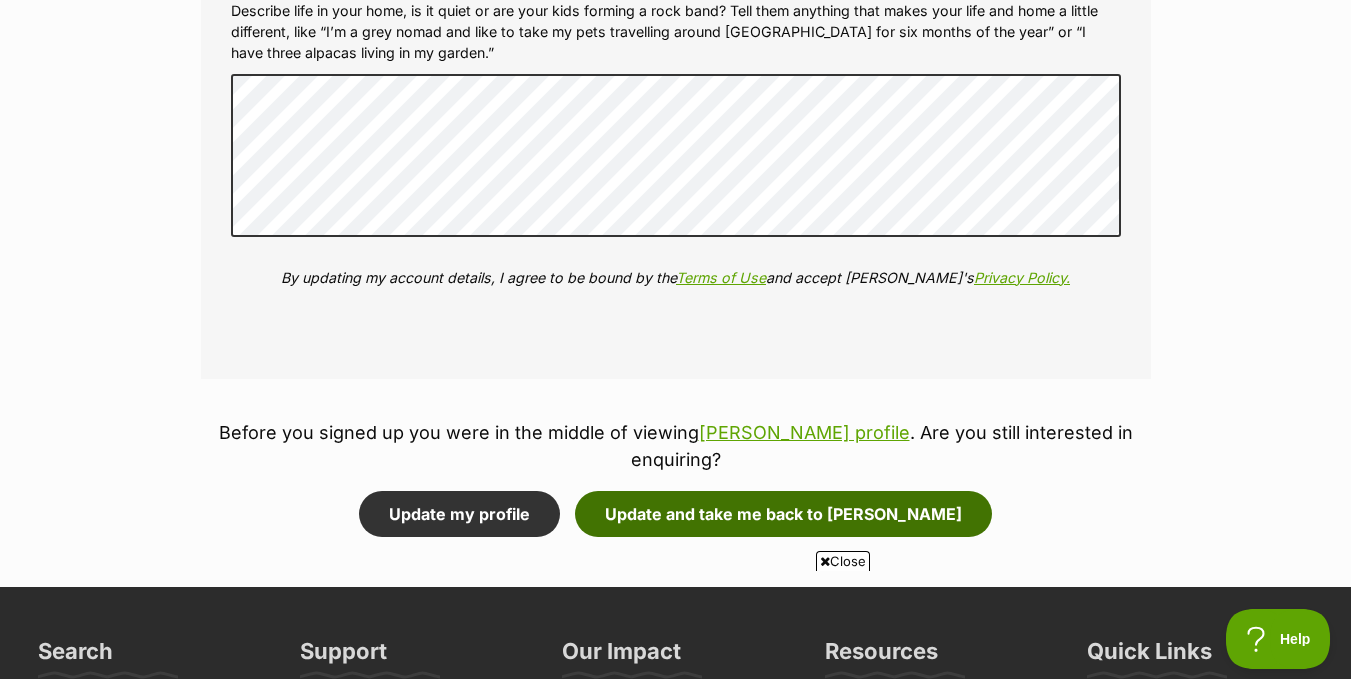 click on "Update and take me back to Russell" at bounding box center (783, 514) 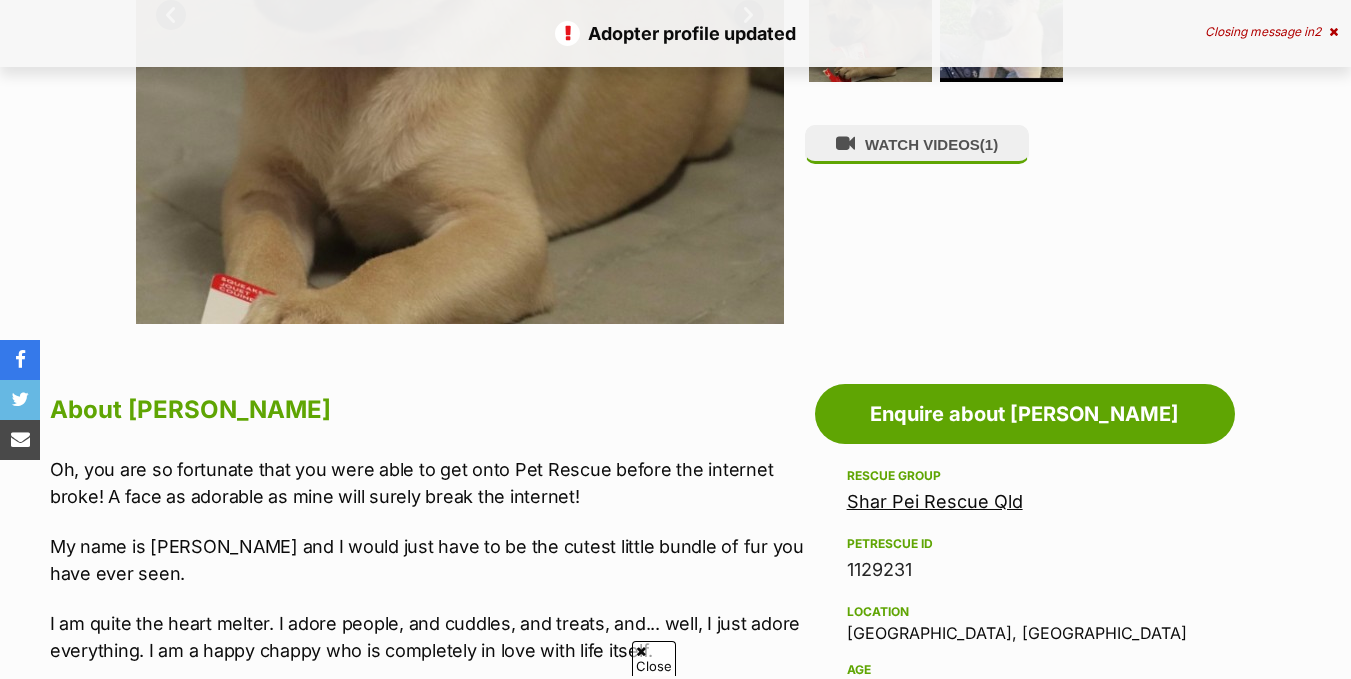 scroll, scrollTop: 800, scrollLeft: 0, axis: vertical 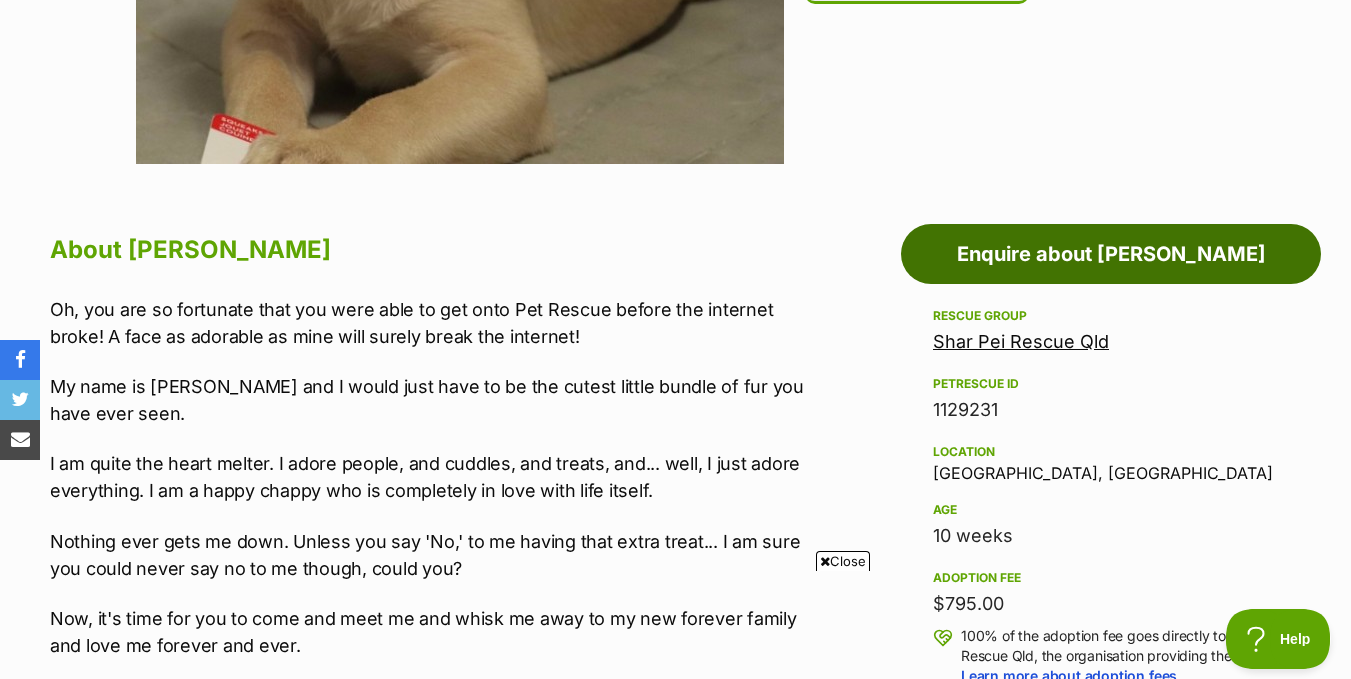 click on "Enquire about [PERSON_NAME]" at bounding box center [1111, 254] 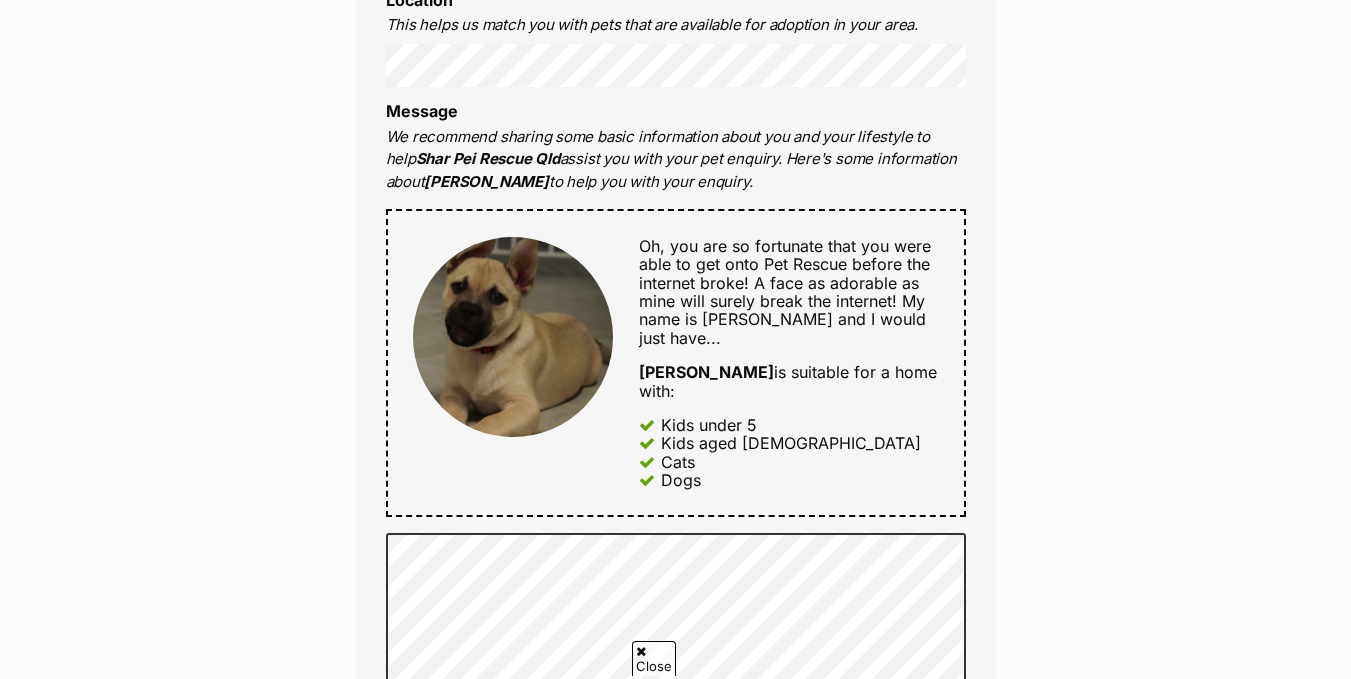 scroll, scrollTop: 800, scrollLeft: 0, axis: vertical 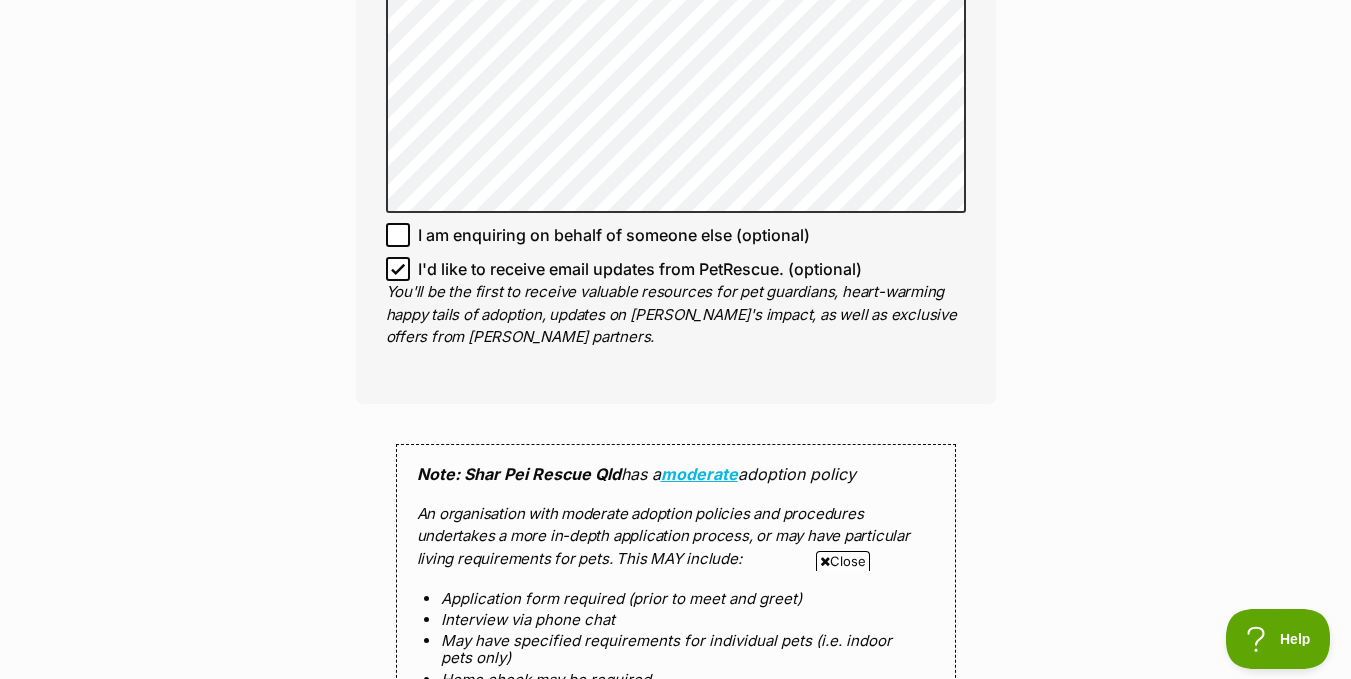 click 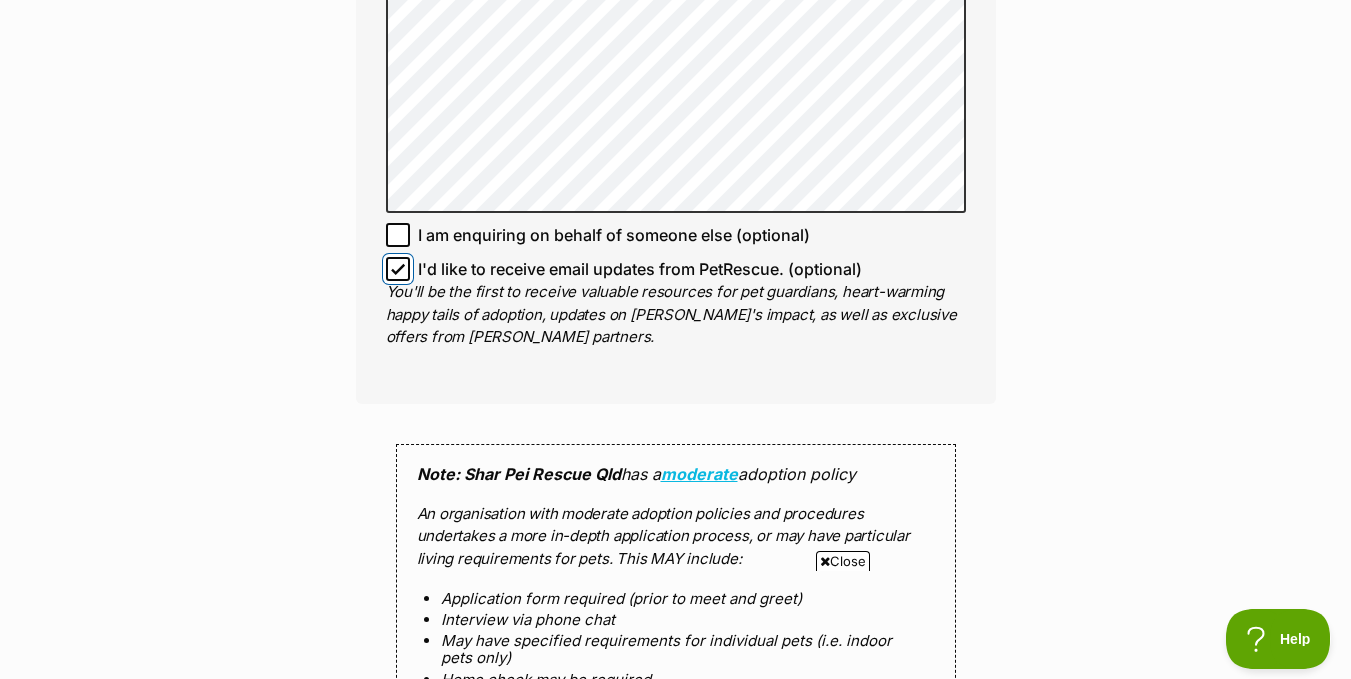 click on "I'd like to receive email updates from PetRescue. (optional)" at bounding box center (398, 269) 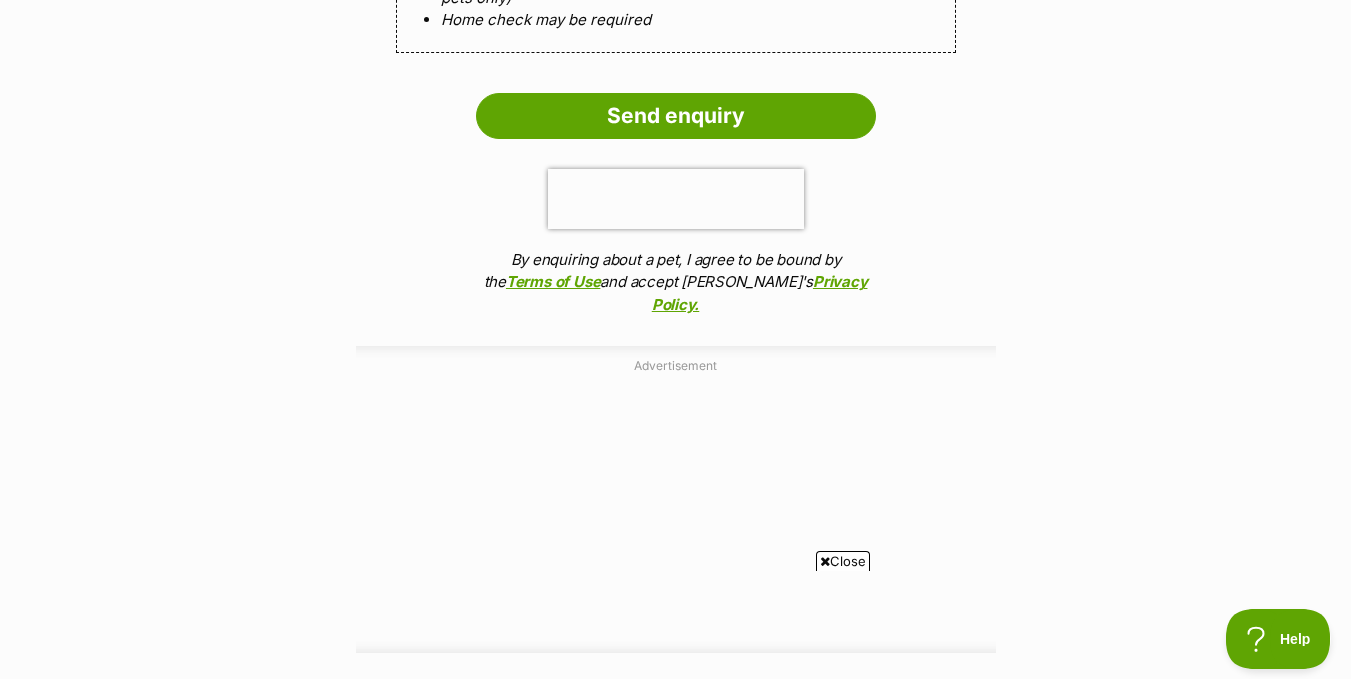 scroll, scrollTop: 2100, scrollLeft: 0, axis: vertical 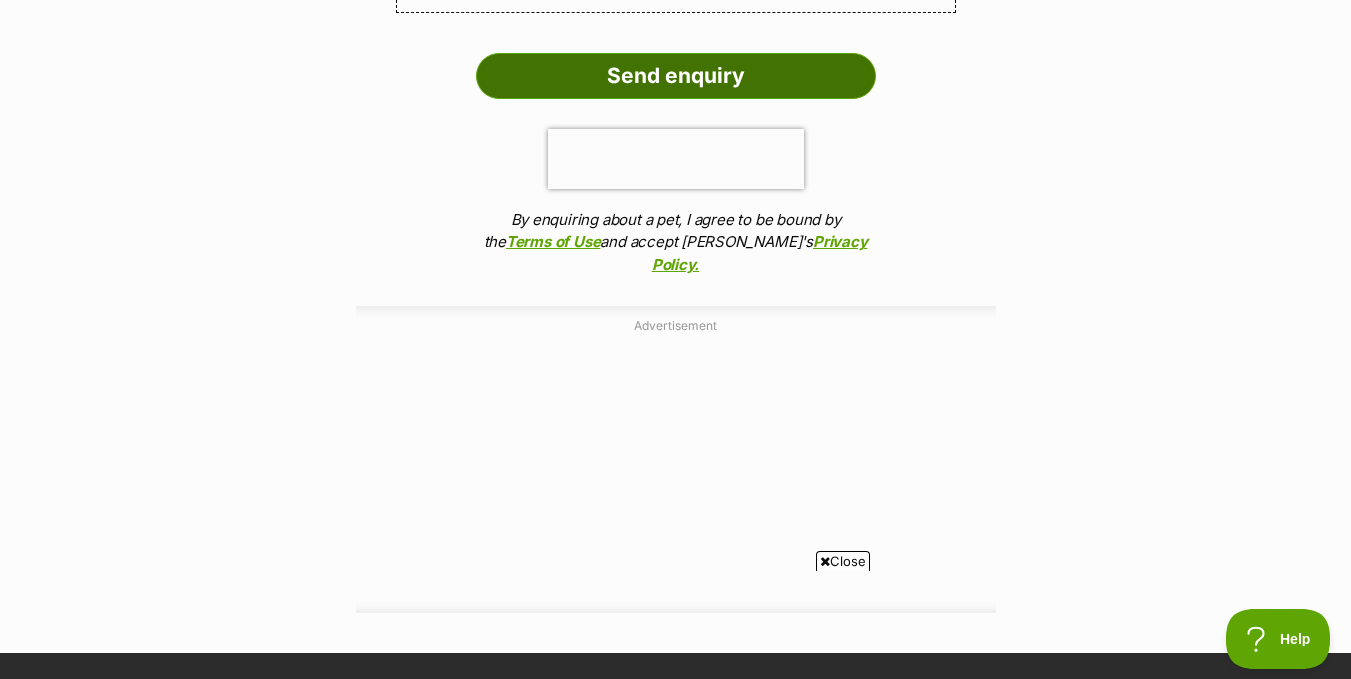 click on "Send enquiry" at bounding box center (676, 76) 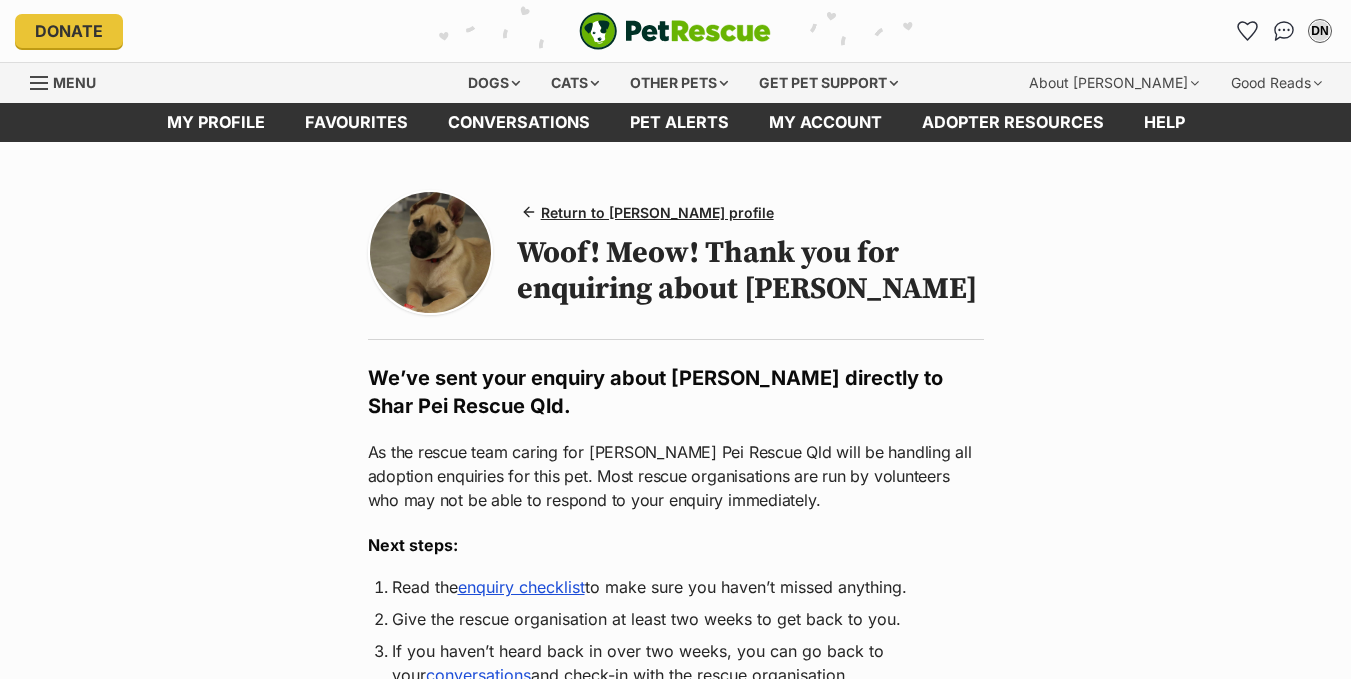 scroll, scrollTop: 0, scrollLeft: 0, axis: both 